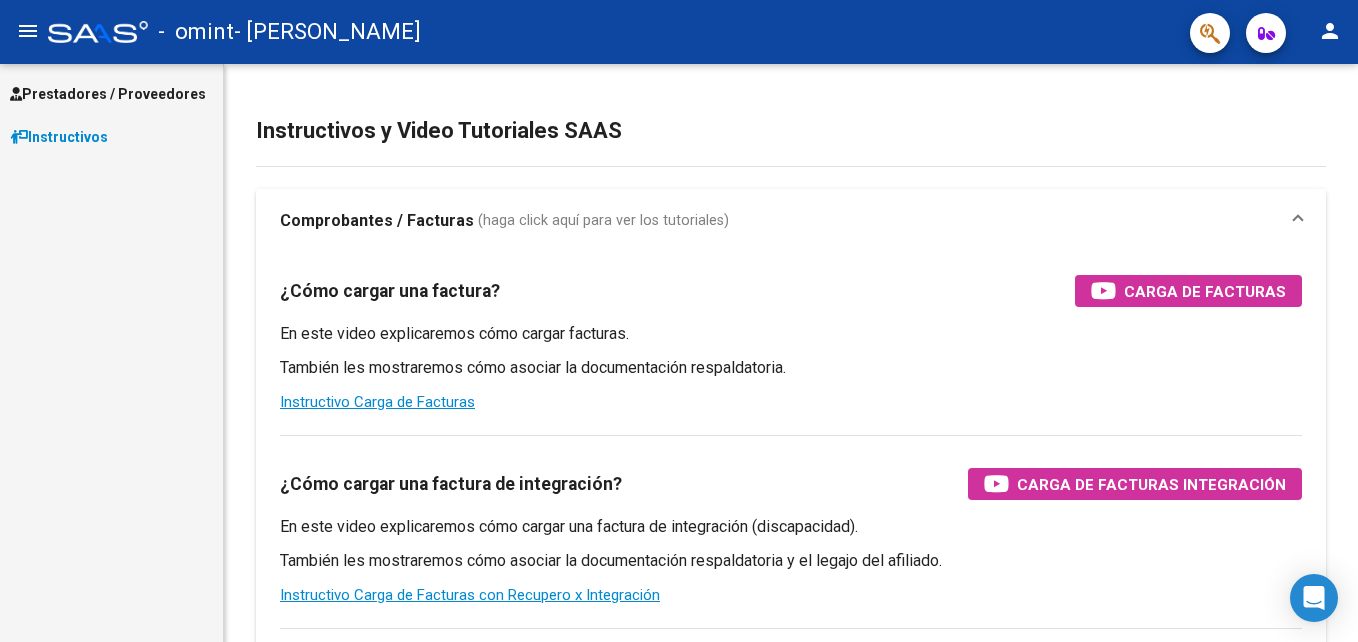 scroll, scrollTop: 0, scrollLeft: 0, axis: both 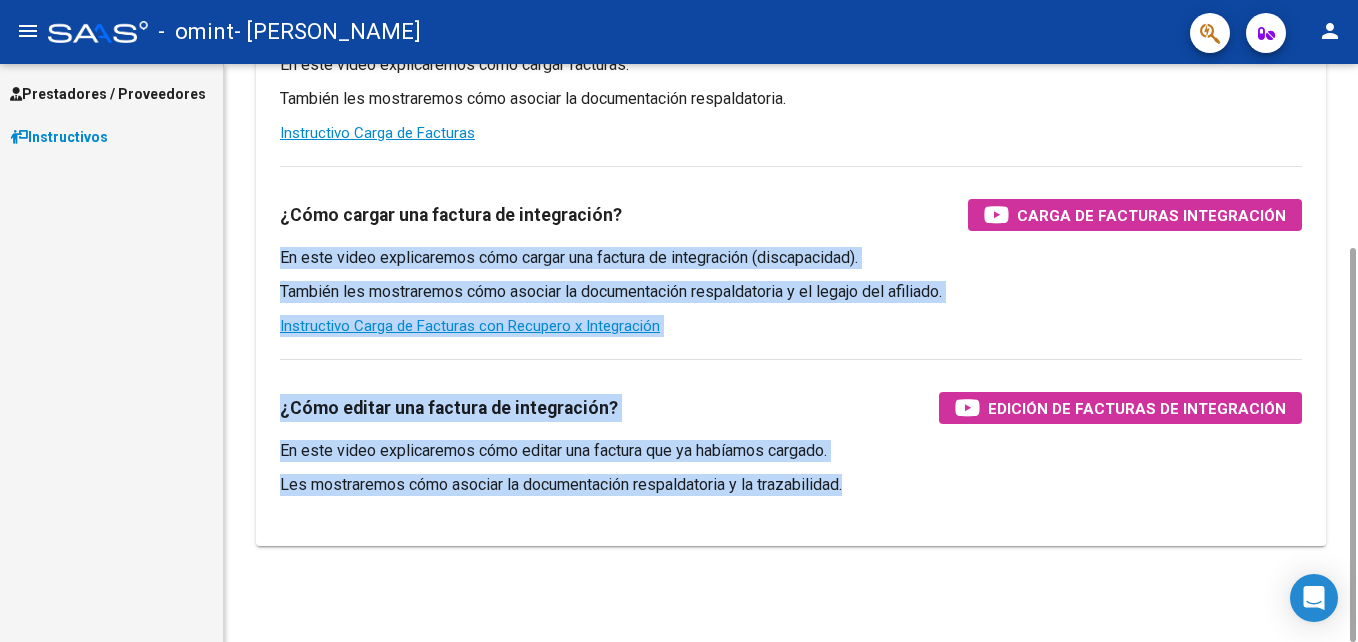 click on "menu -   omint   - [PERSON_NAME] person    Prestadores / Proveedores Facturas - Listado/Carga Facturas - Documentación Pagos x Transferencia Auditorías - Listado Auditorías - Comentarios Auditorías - Cambios Área Prestadores - Listado    Instructivos Instructivos y Video Tutoriales SAAS Comprobantes / Facturas     (haga click aquí para ver los tutoriales) ¿Cómo cargar una factura?    Carga de Facturas En este video explicaremos cómo cargar facturas. También les mostraremos cómo asociar la documentación respaldatoria. Instructivo Carga de Facturas ¿Cómo cargar una factura de integración?    Carga de Facturas Integración En este video explicaremos cómo cargar una factura de integración (discapacidad). También les mostraremos cómo asociar la documentación respaldatoria y el legajo del afiliado. Instructivo Carga de Facturas con Recupero x Integración ¿Cómo editar una factura de integración?    Edición de Facturas de integración [DATE] Notifications people Social info" at bounding box center [679, 321] 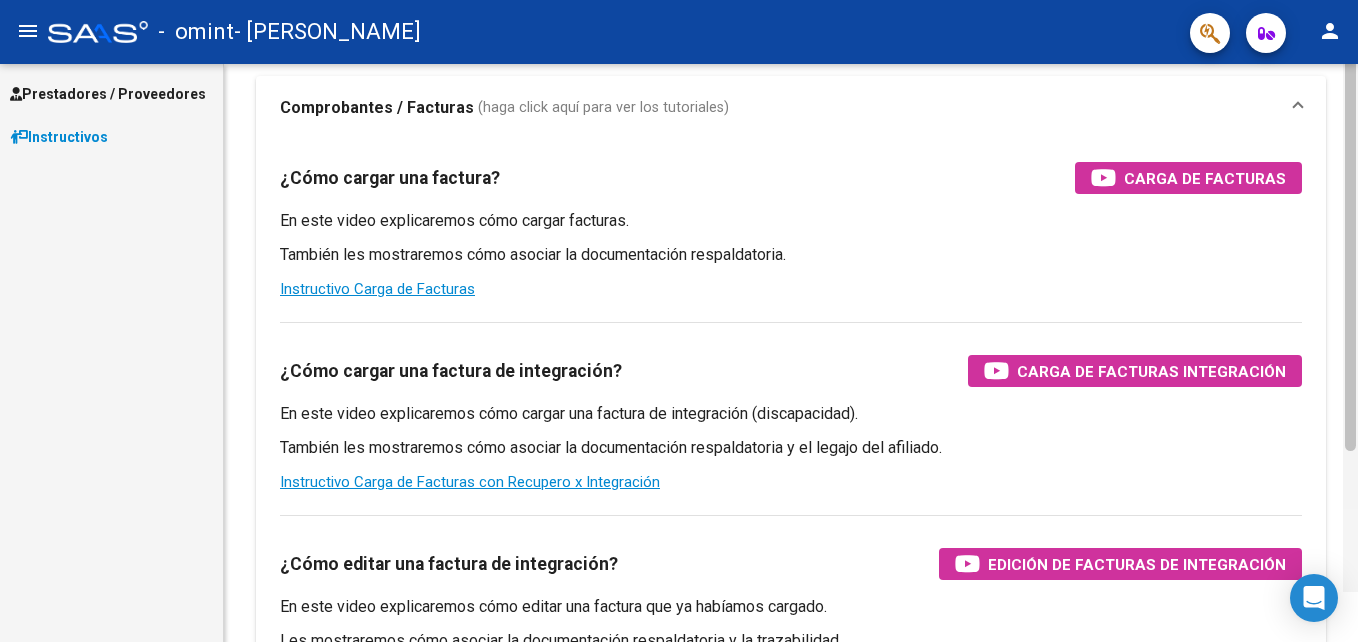 scroll, scrollTop: 41, scrollLeft: 0, axis: vertical 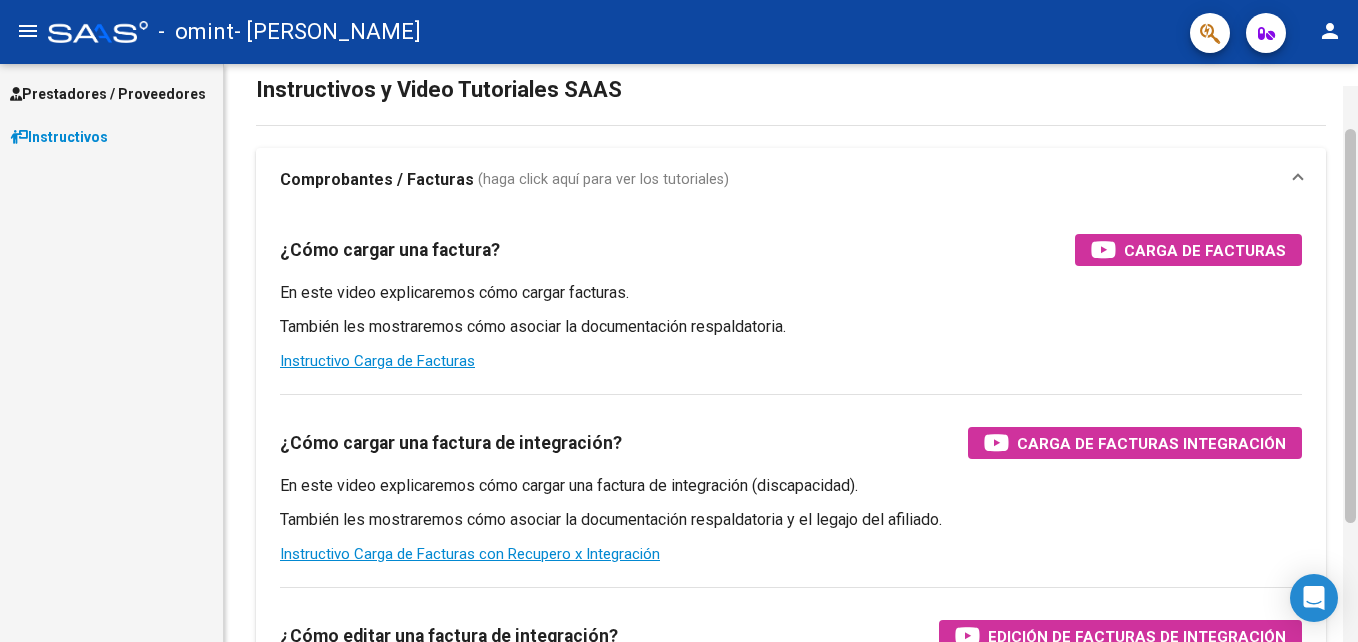 drag, startPoint x: 1355, startPoint y: 296, endPoint x: 1351, endPoint y: 140, distance: 156.05127 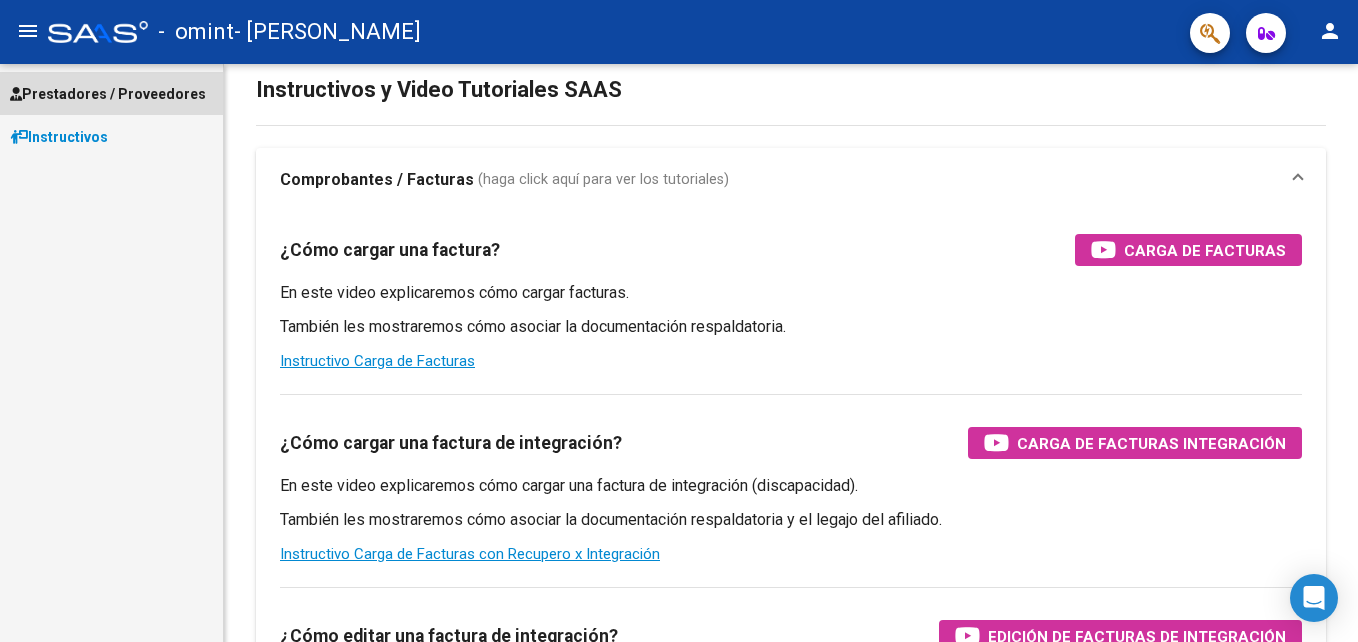 click on "Prestadores / Proveedores" at bounding box center (108, 94) 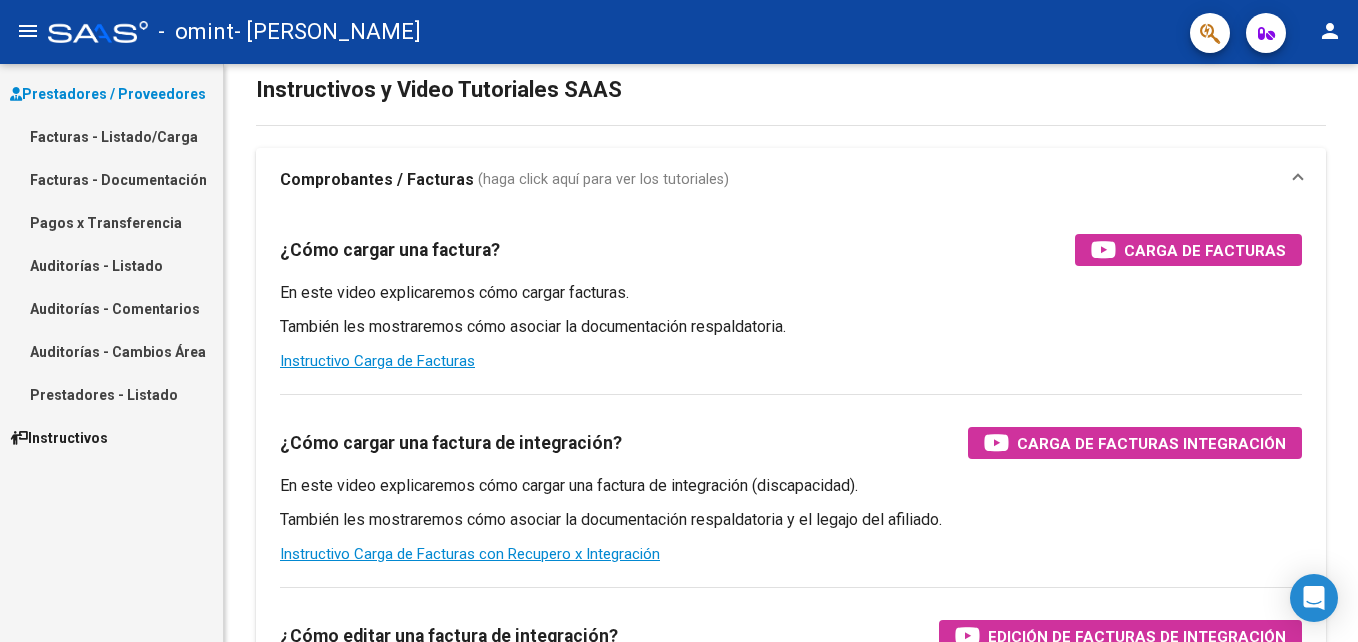 click on "Facturas - Listado/Carga" at bounding box center (111, 136) 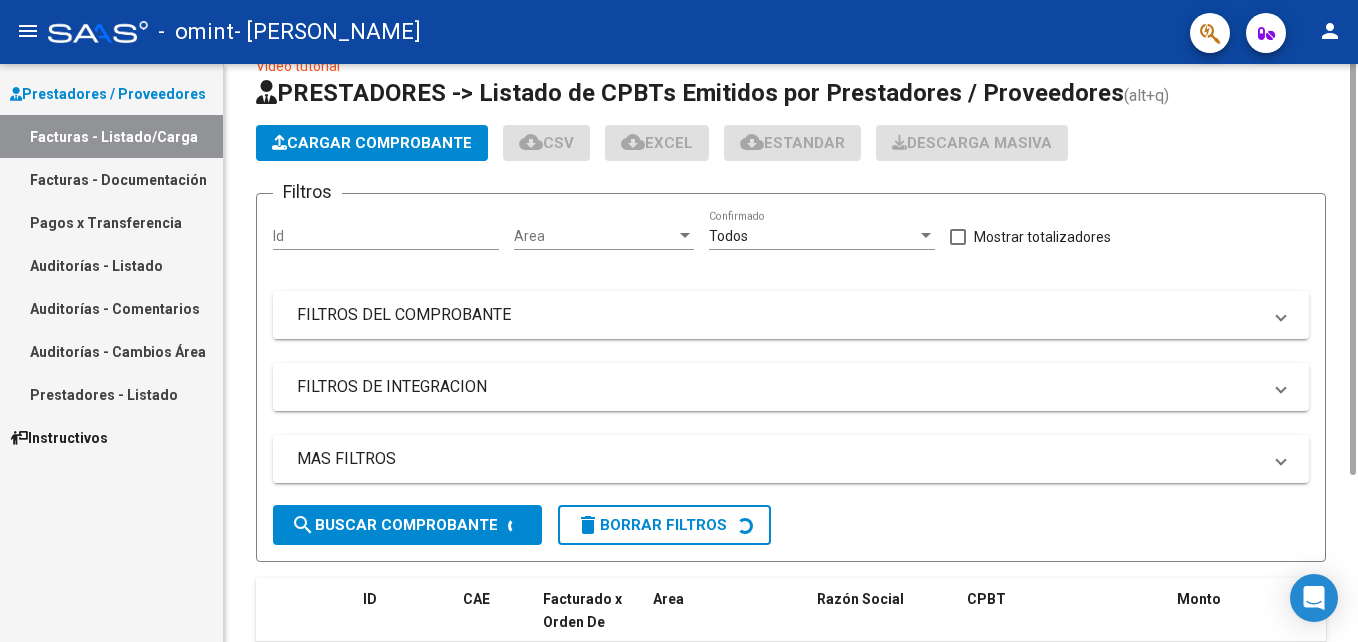 scroll, scrollTop: 0, scrollLeft: 0, axis: both 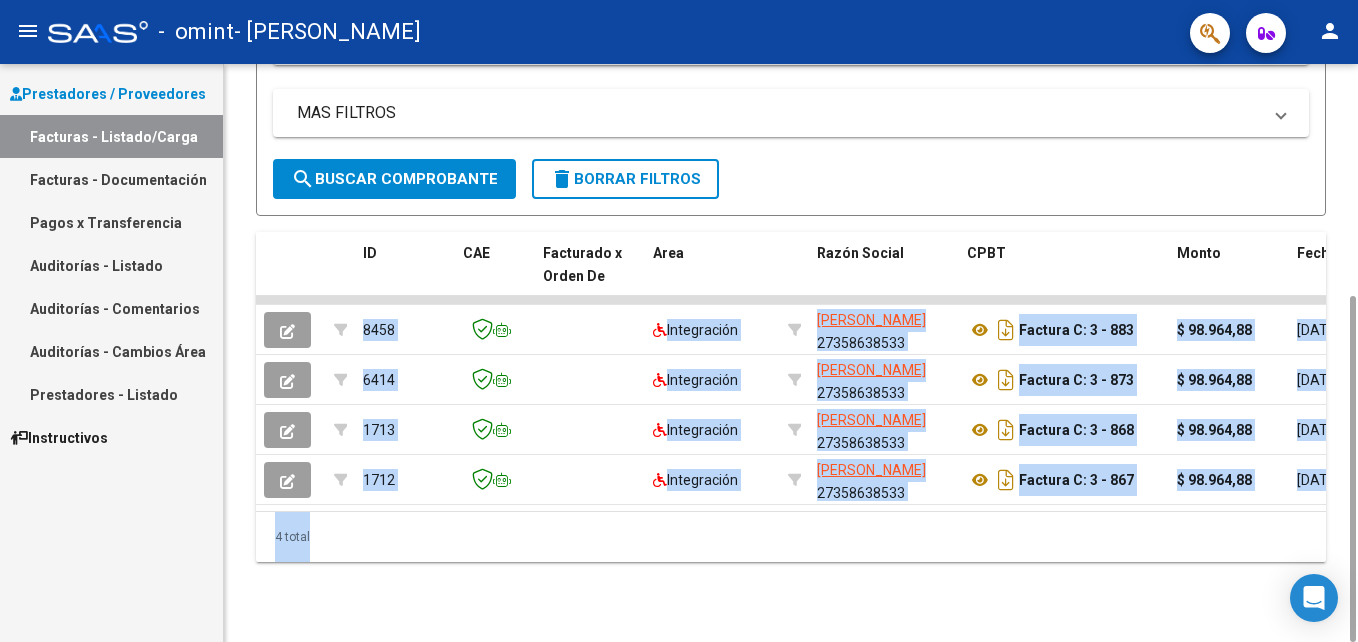 drag, startPoint x: 1357, startPoint y: 211, endPoint x: 1360, endPoint y: 277, distance: 66.068146 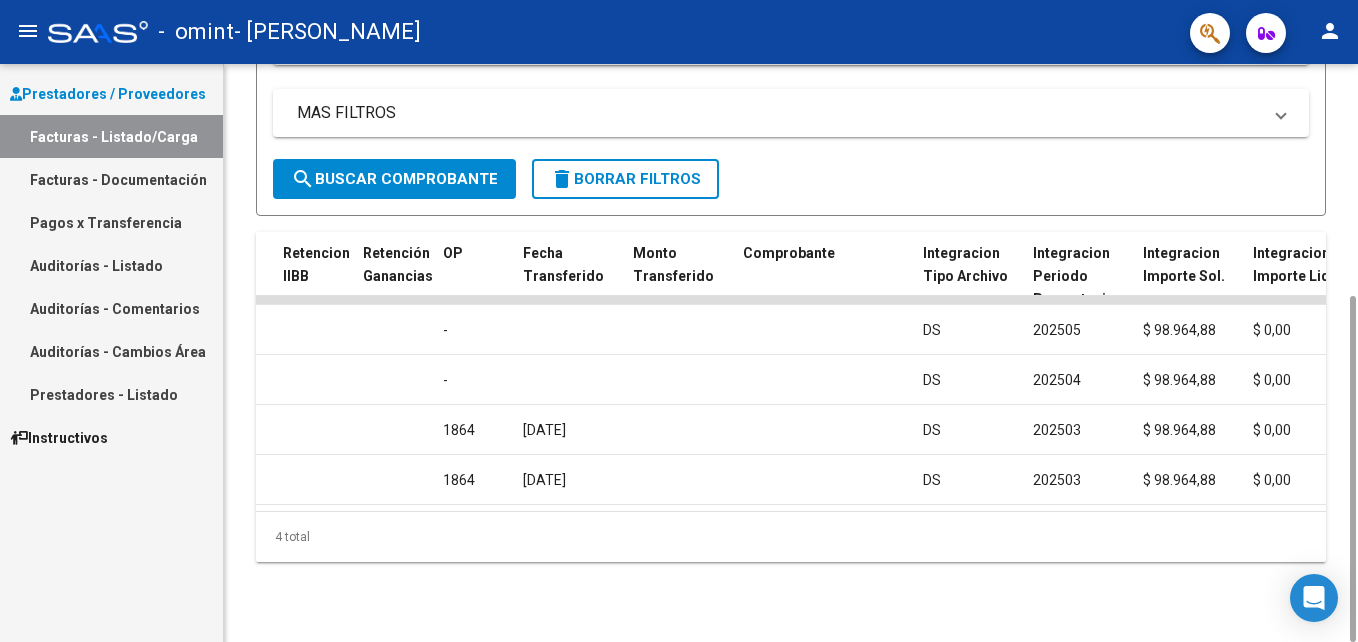 scroll, scrollTop: 0, scrollLeft: 0, axis: both 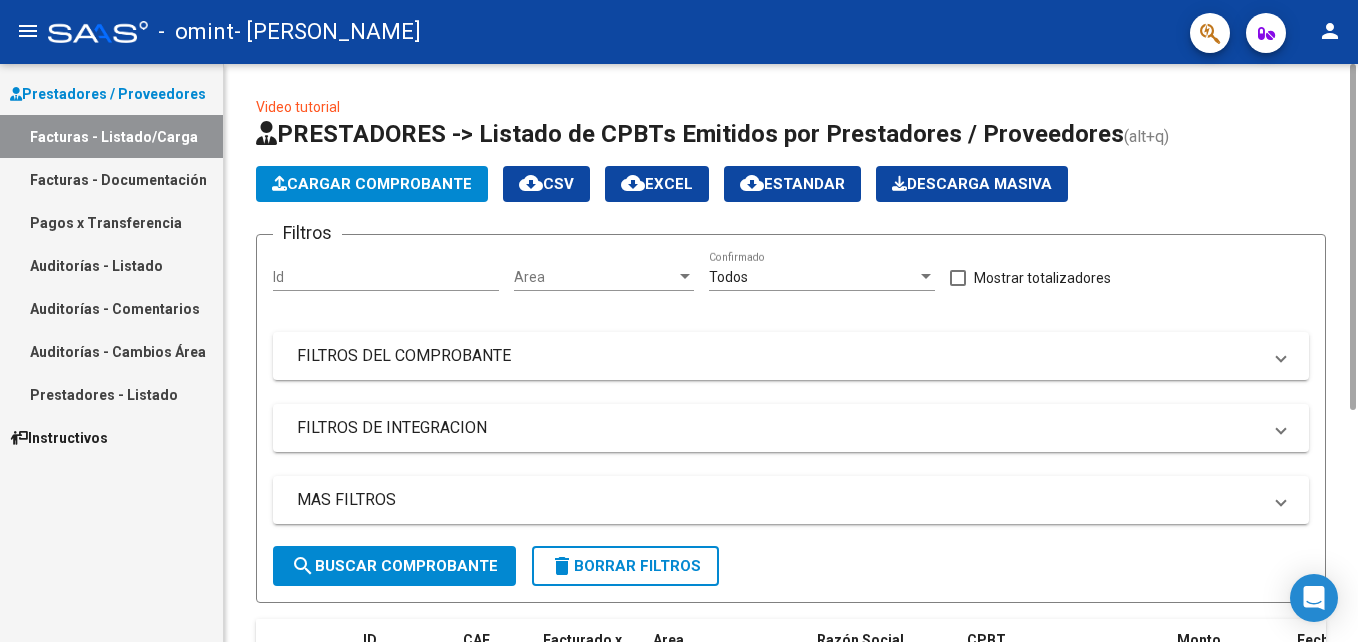 drag, startPoint x: 1348, startPoint y: 489, endPoint x: 1361, endPoint y: 198, distance: 291.29022 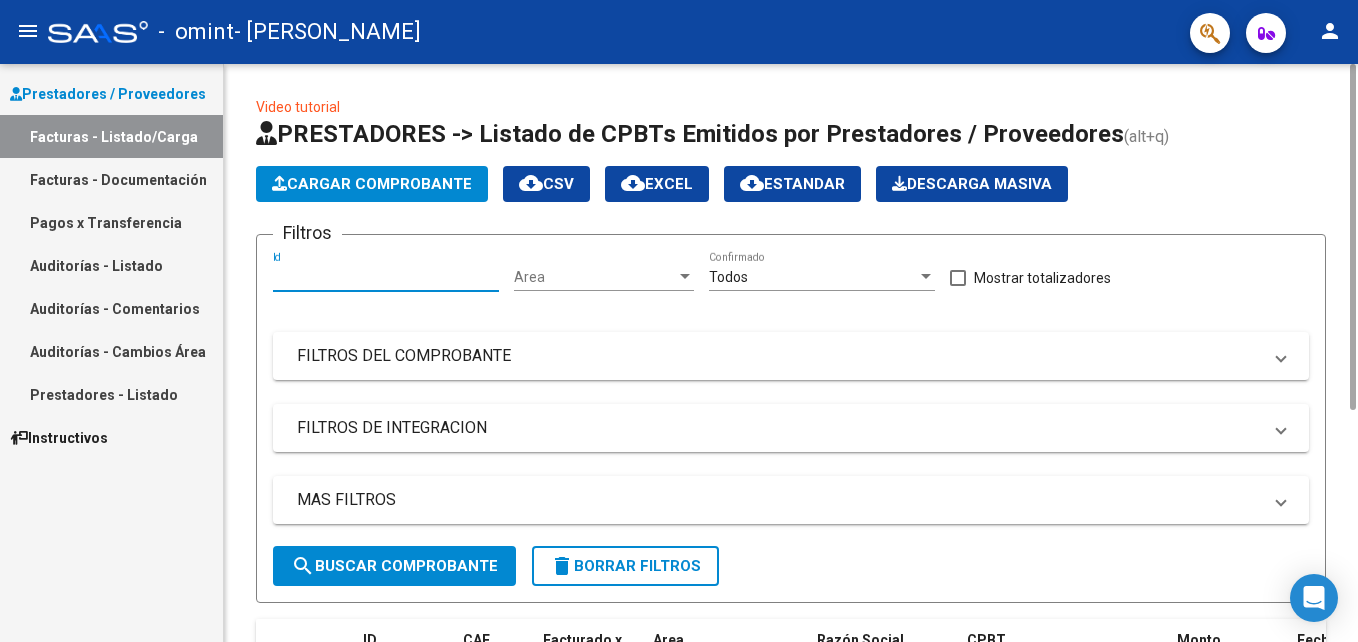 click on "Id" at bounding box center [386, 277] 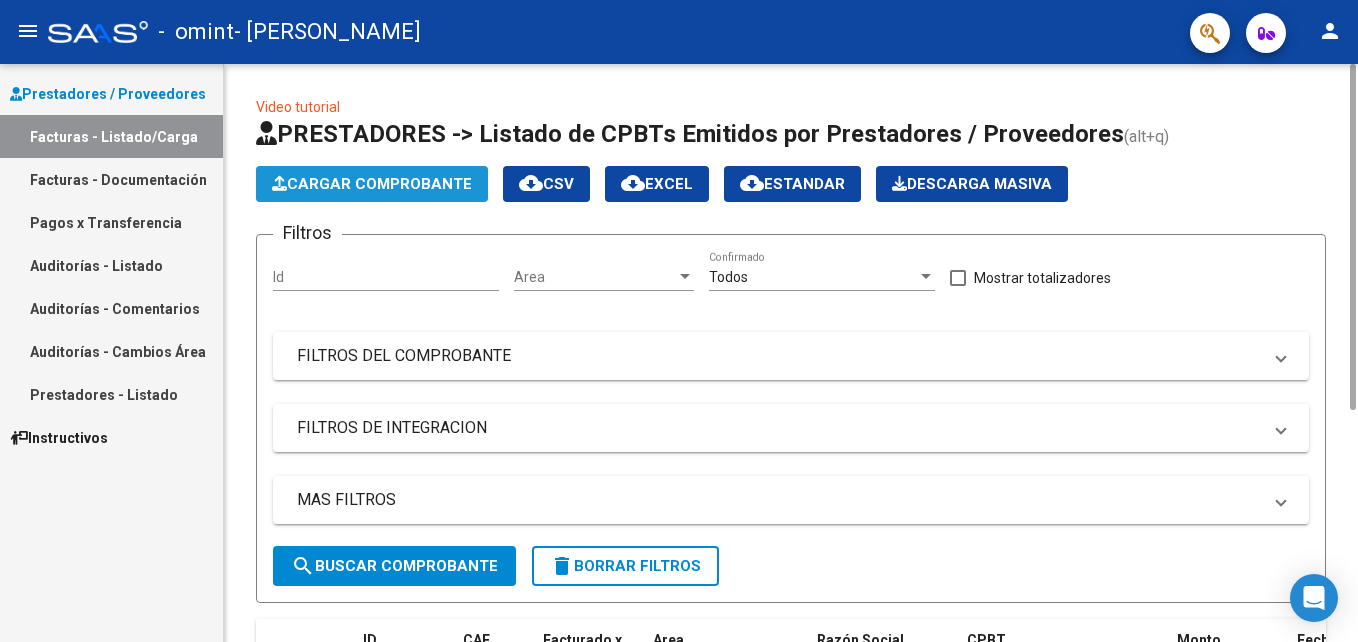 click on "Cargar Comprobante" 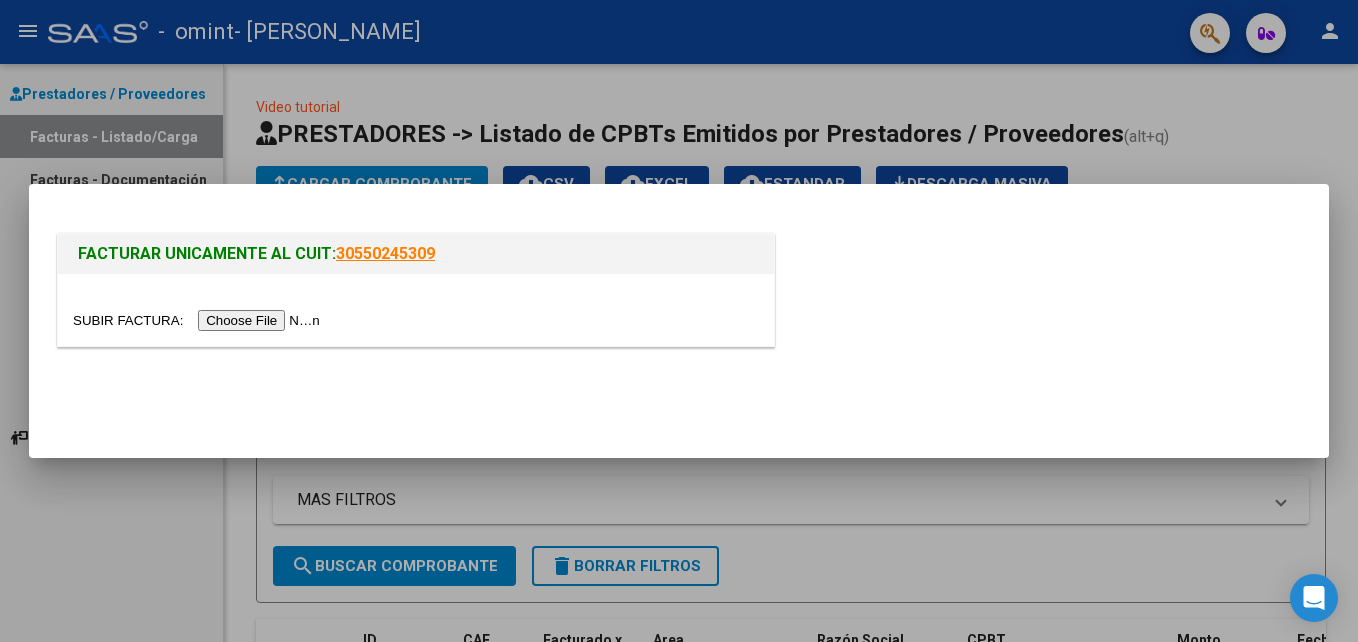 click at bounding box center (199, 320) 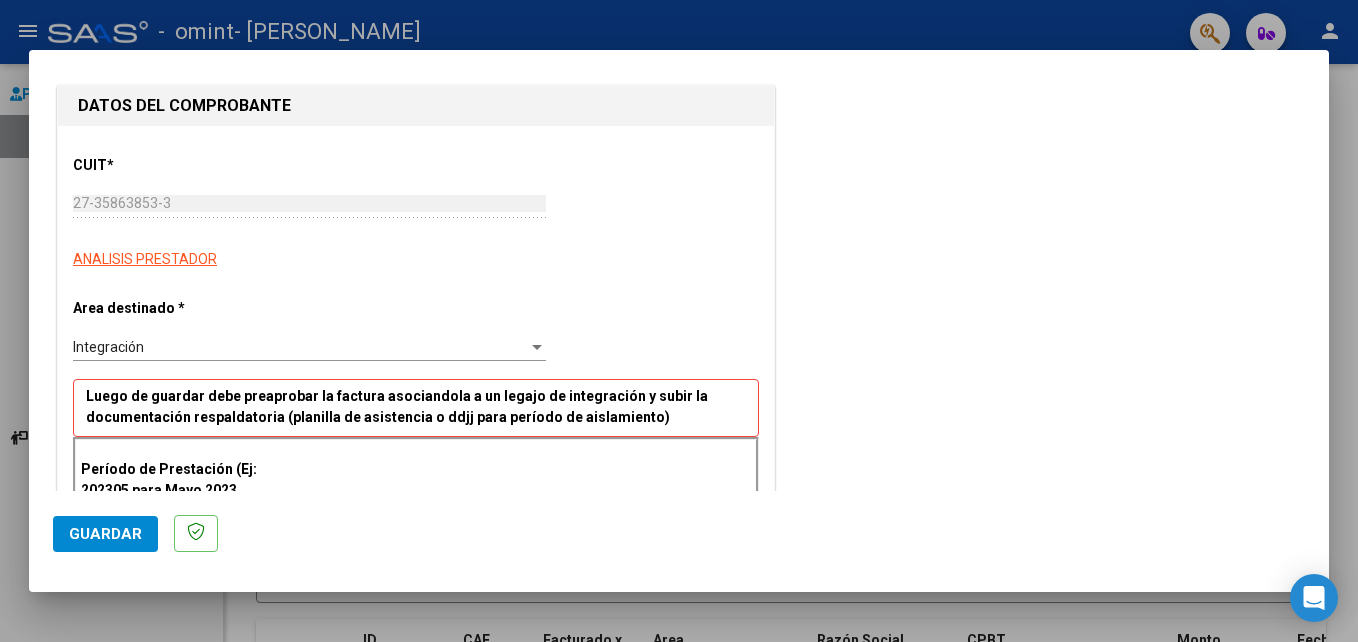 scroll, scrollTop: 201, scrollLeft: 0, axis: vertical 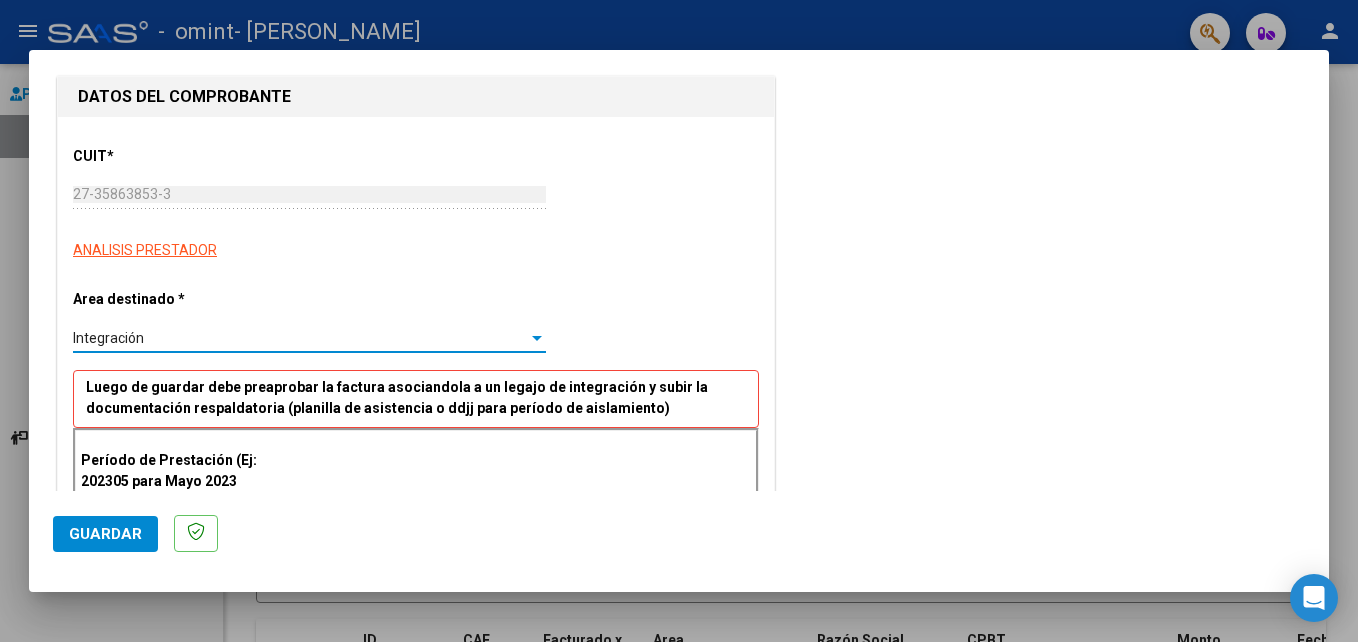 click at bounding box center (537, 338) 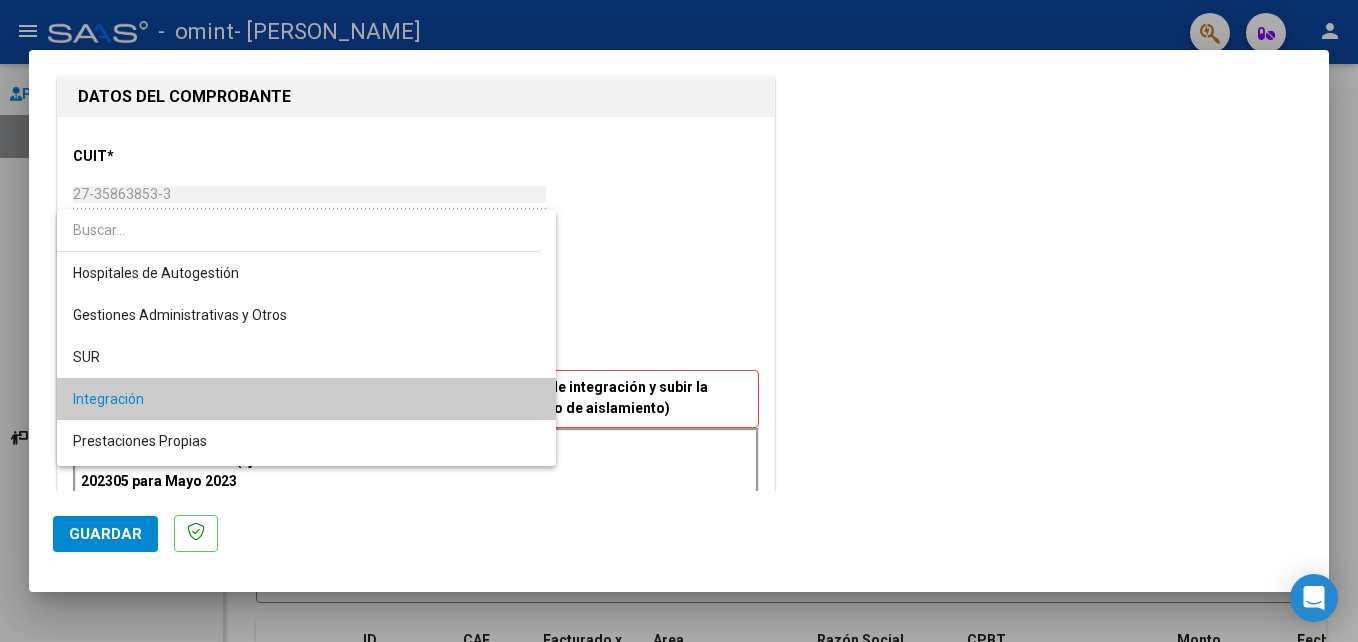 scroll, scrollTop: 61, scrollLeft: 0, axis: vertical 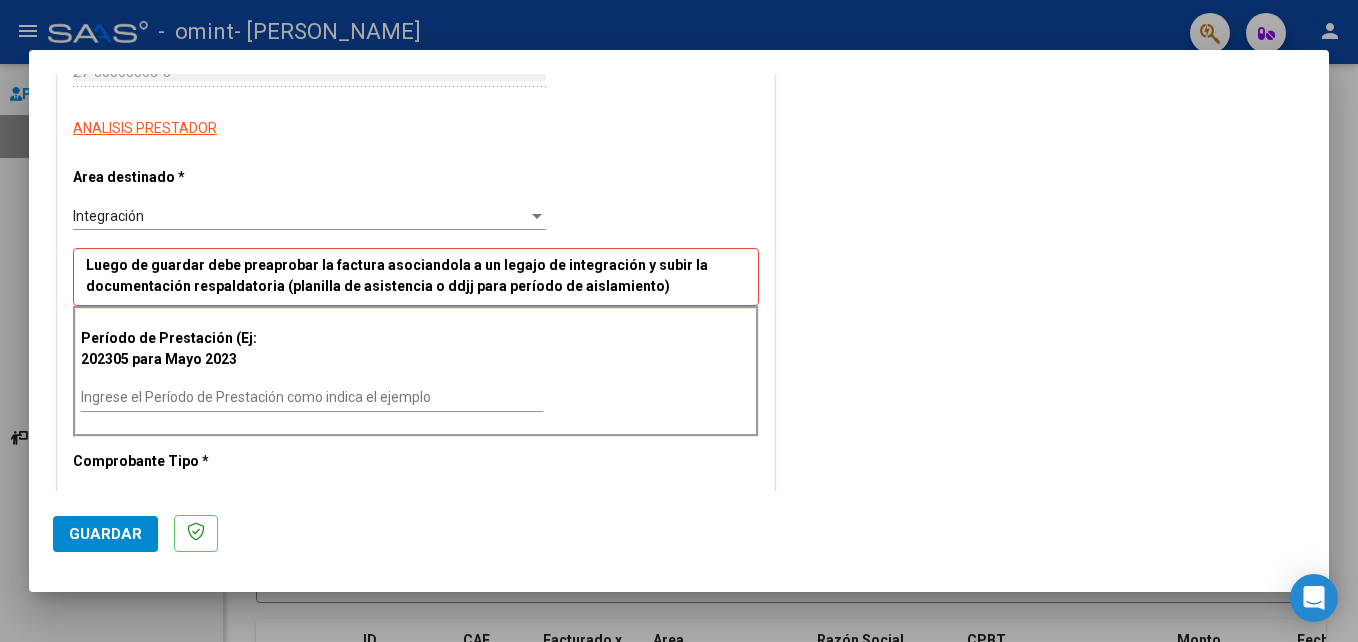 click on "Ingrese el Período de Prestación como indica el ejemplo" at bounding box center (312, 397) 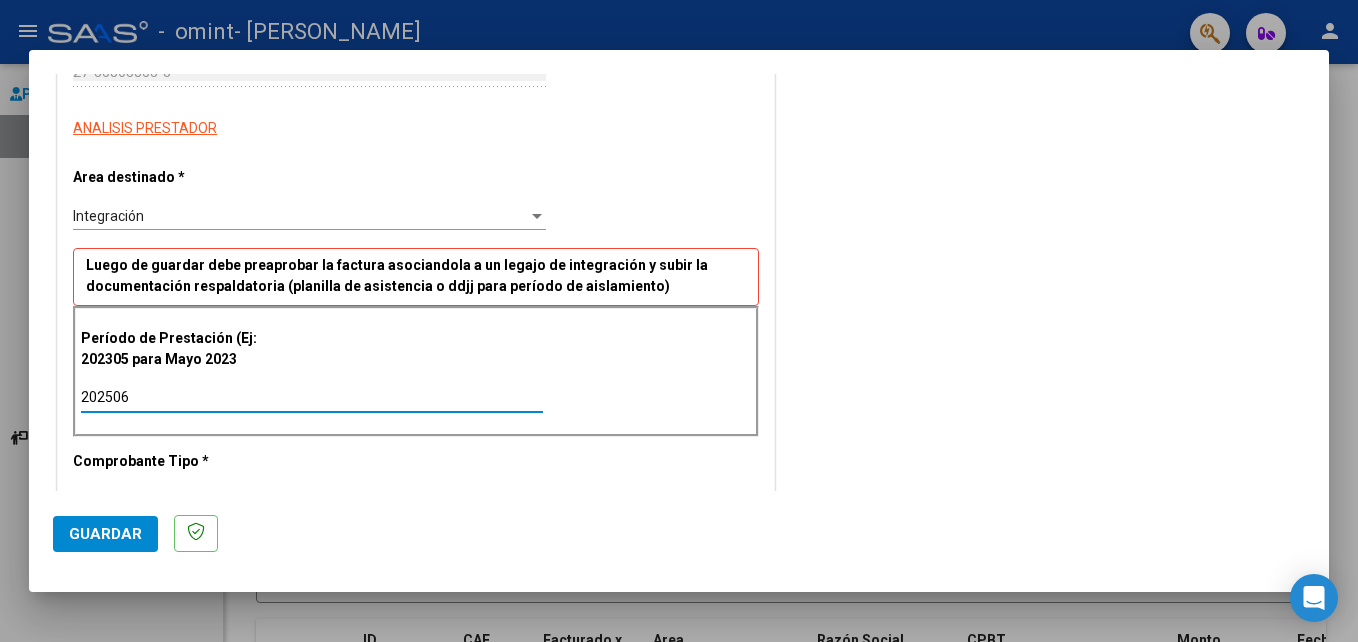 type on "202506" 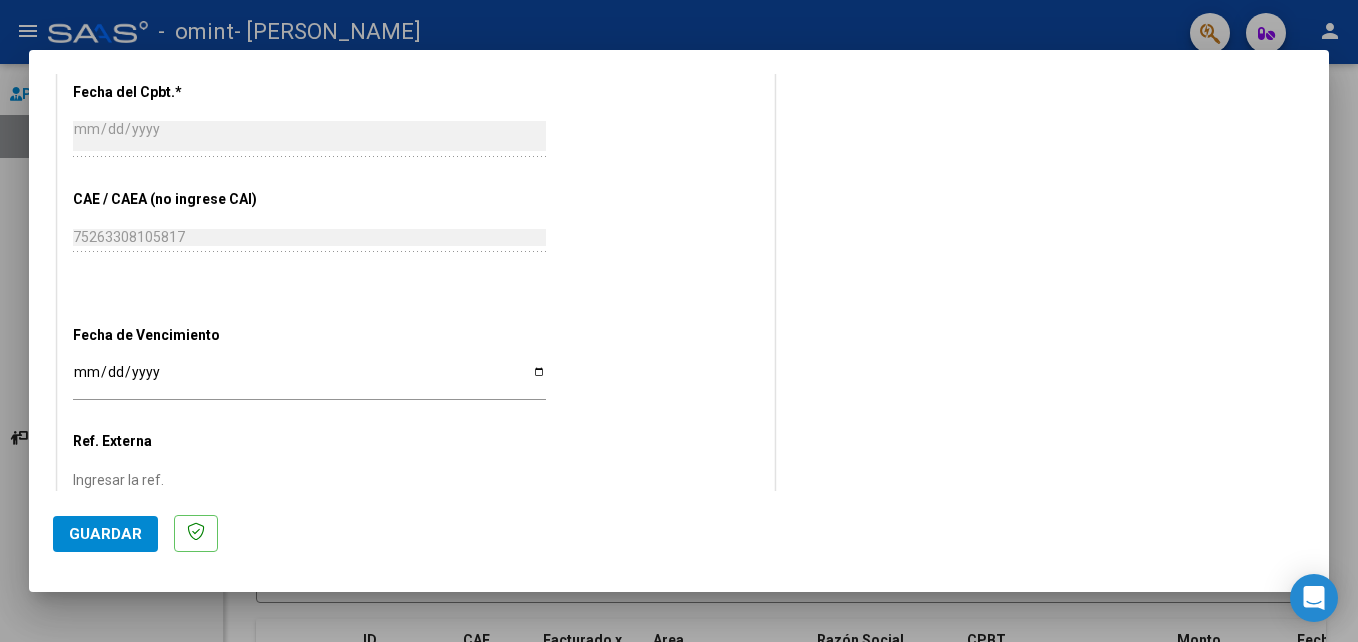 scroll, scrollTop: 1074, scrollLeft: 0, axis: vertical 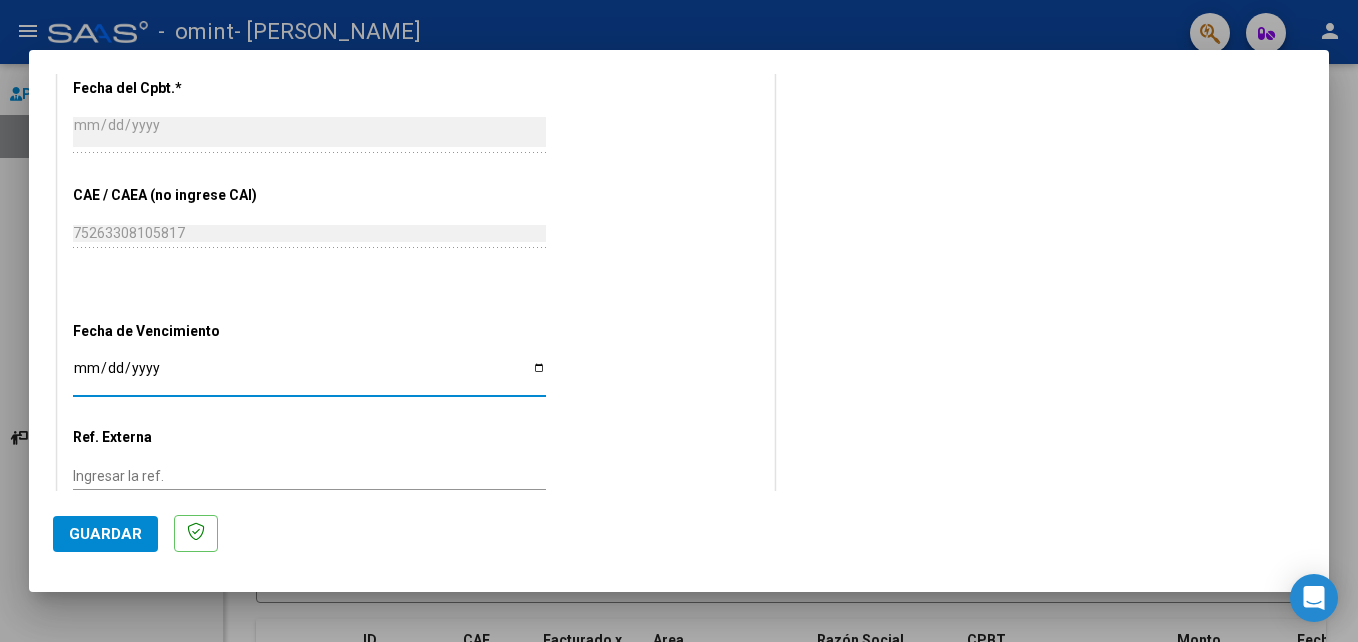 click on "Ingresar la fecha" at bounding box center [309, 375] 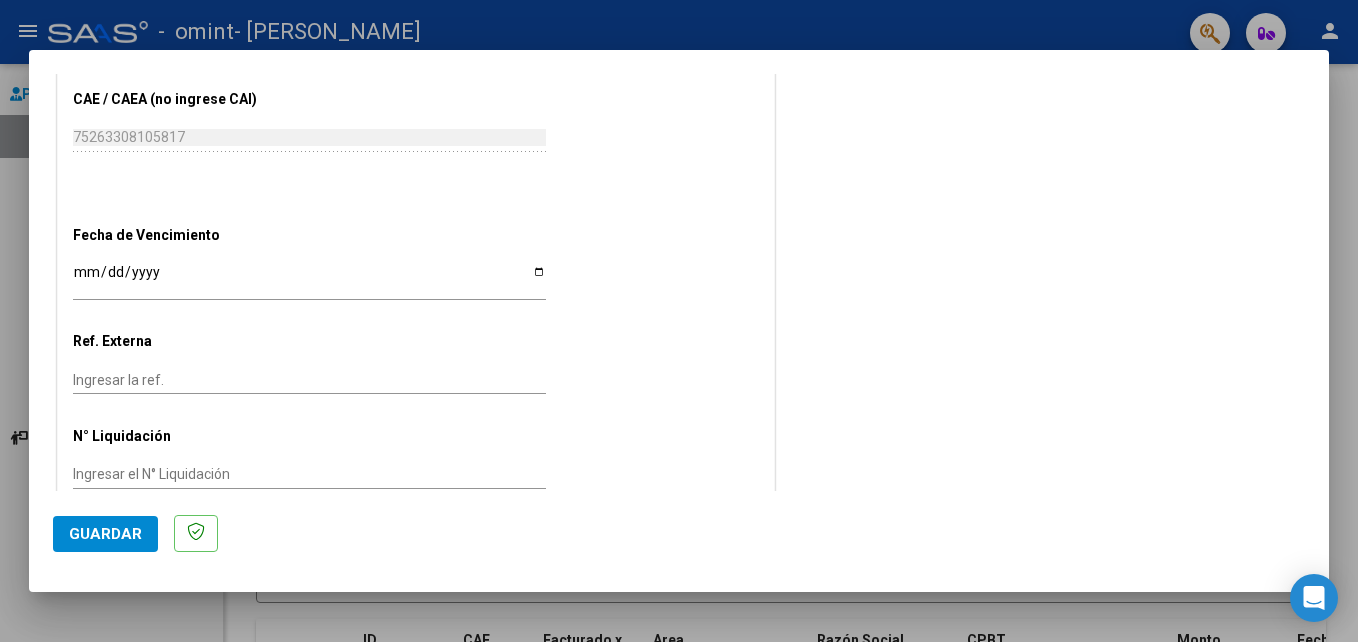 scroll, scrollTop: 1205, scrollLeft: 0, axis: vertical 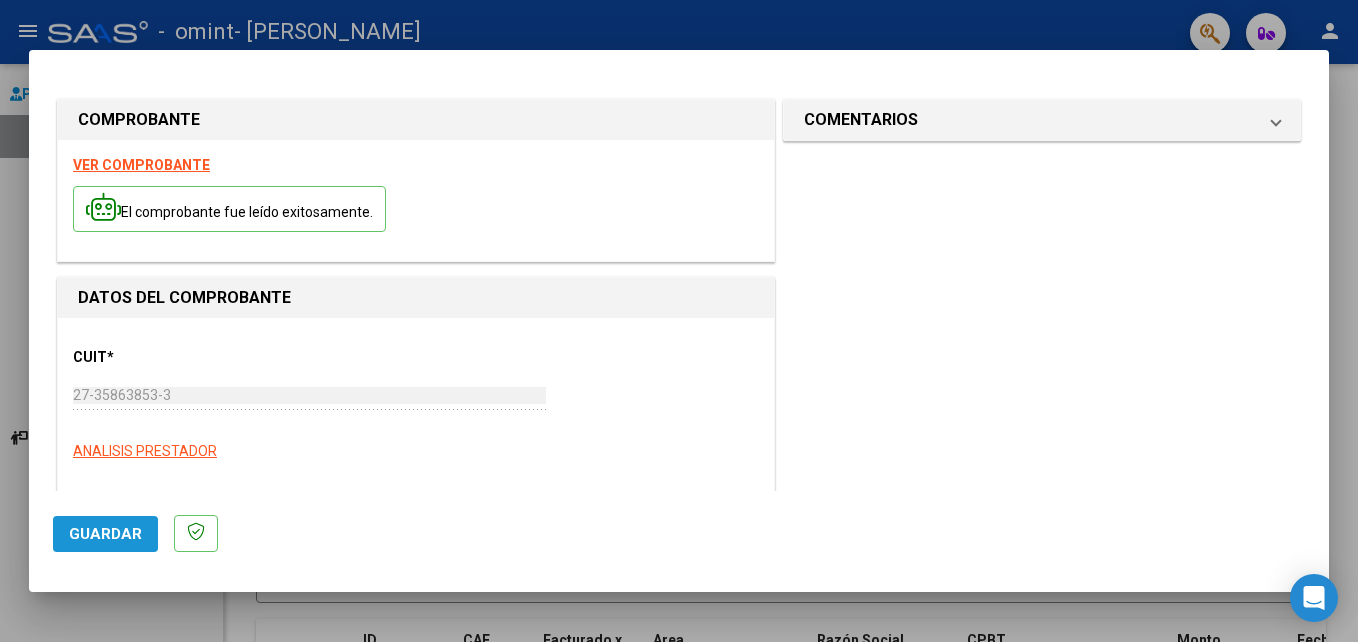 click on "Guardar" 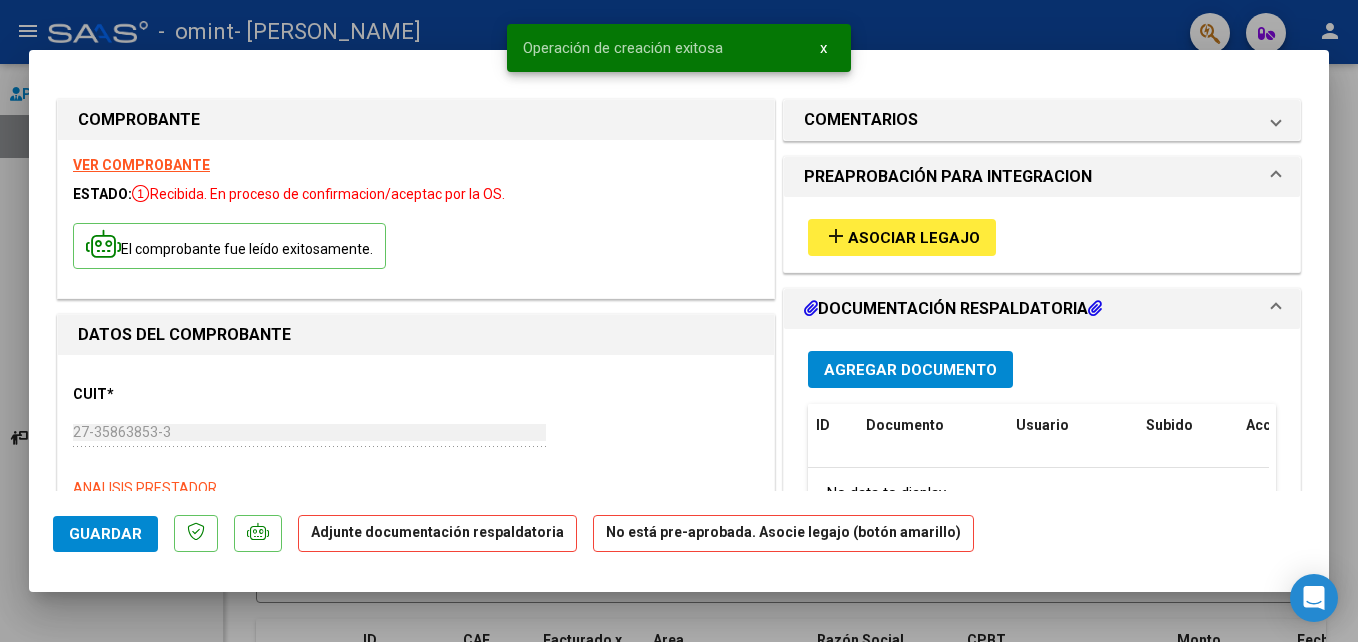 click on "Asociar Legajo" at bounding box center [914, 238] 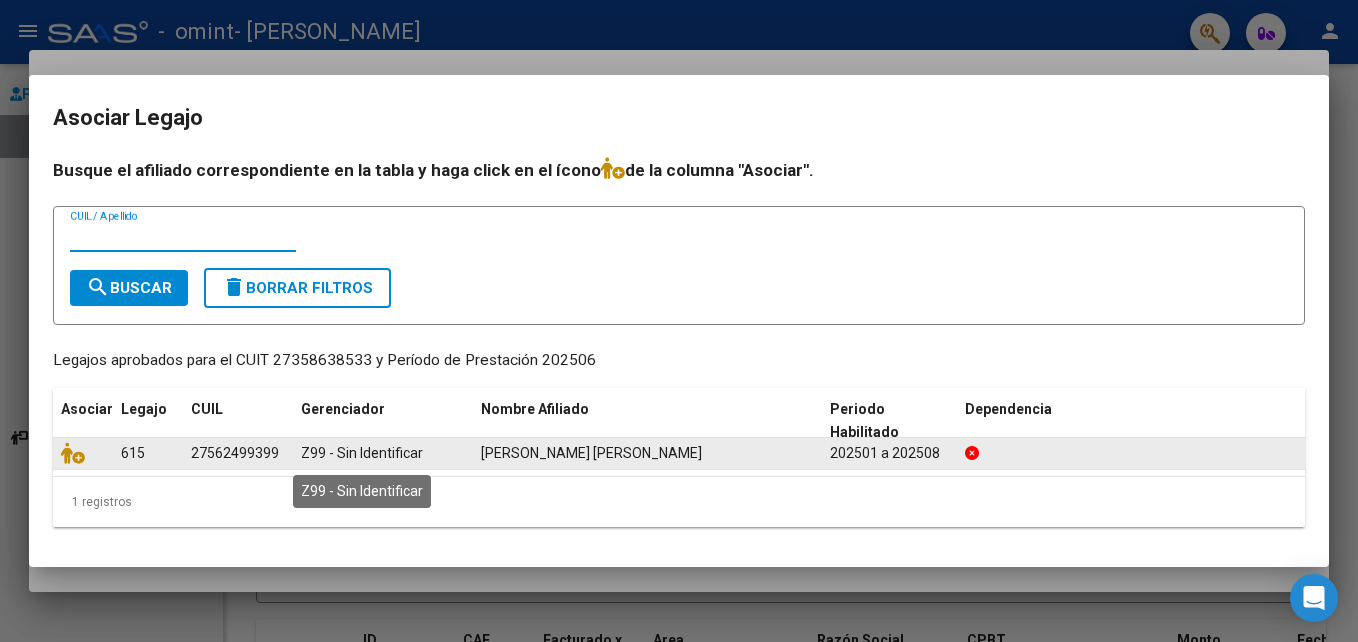 click on "Z99 - Sin Identificar" 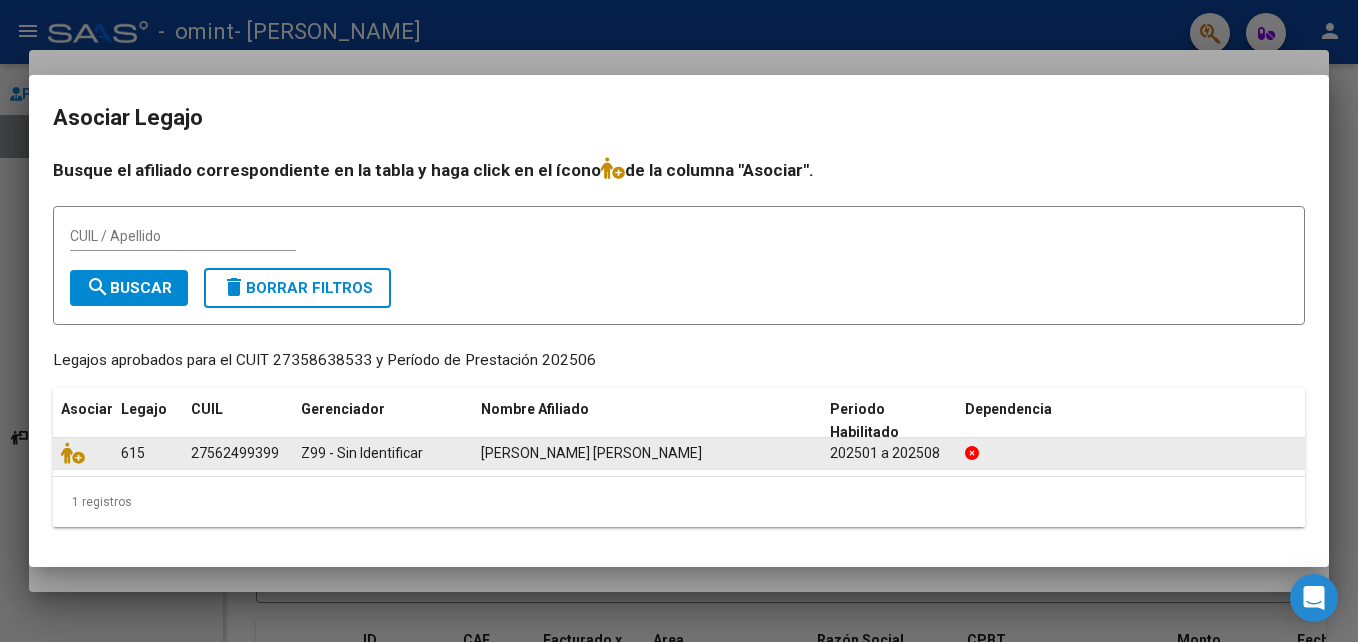 click on "615" 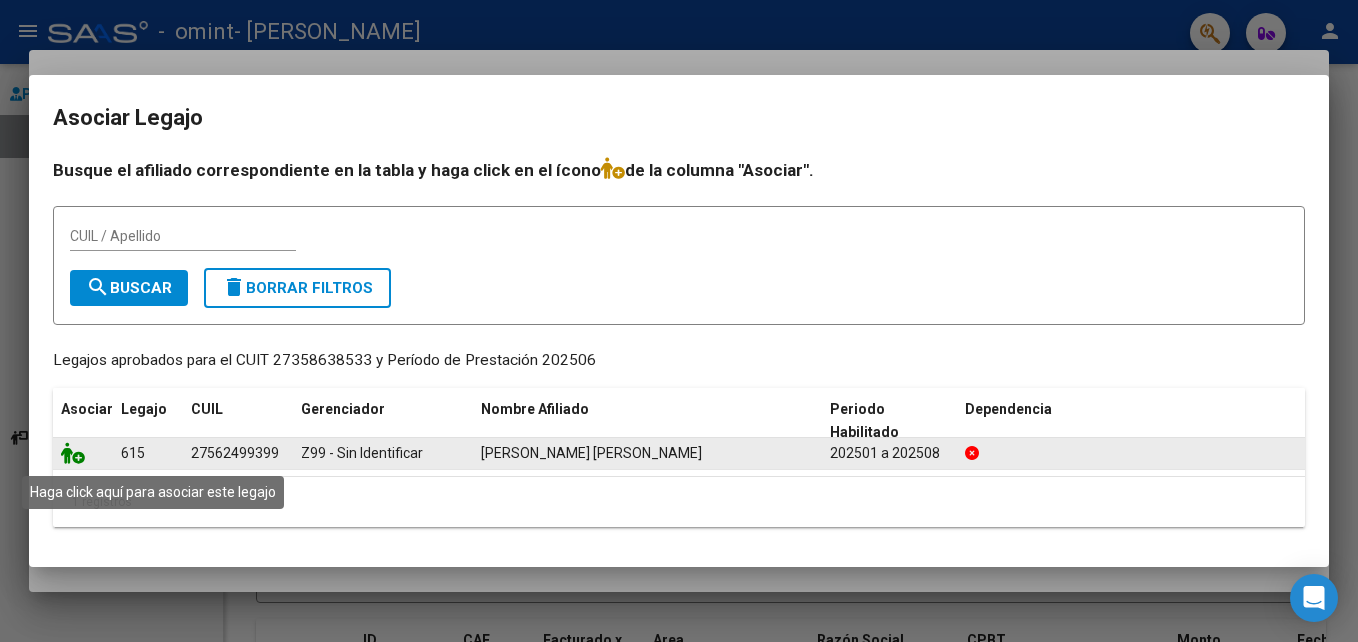 click 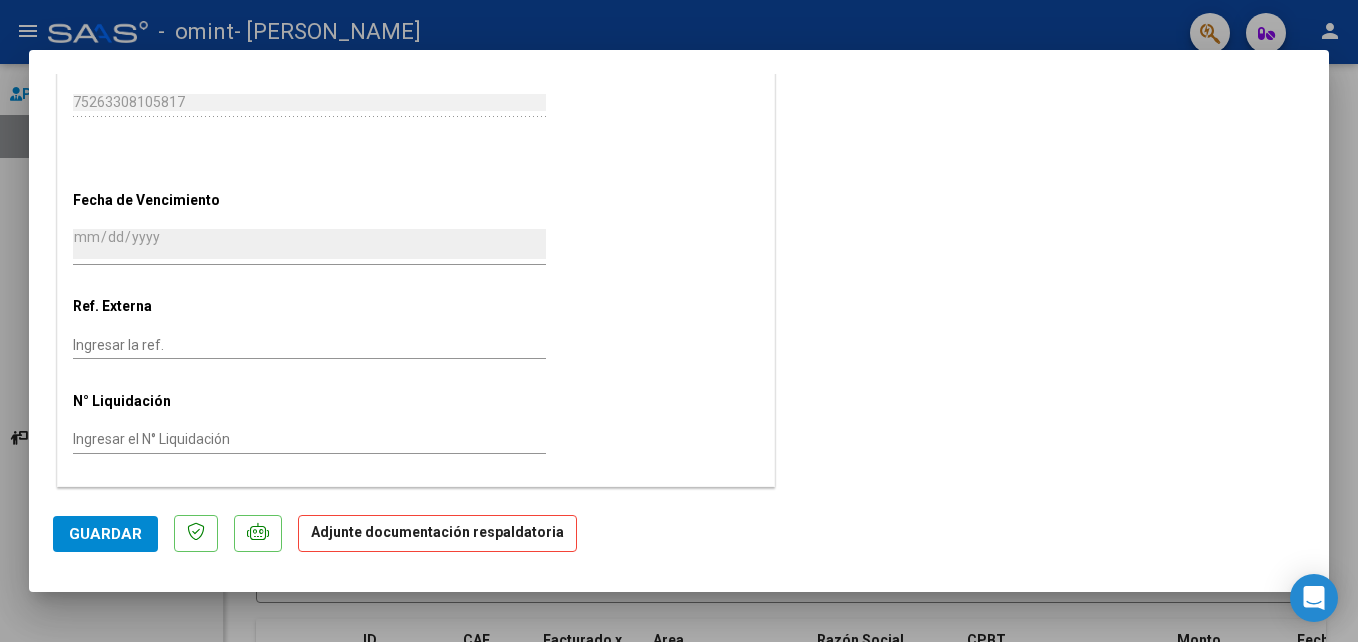 scroll, scrollTop: 0, scrollLeft: 0, axis: both 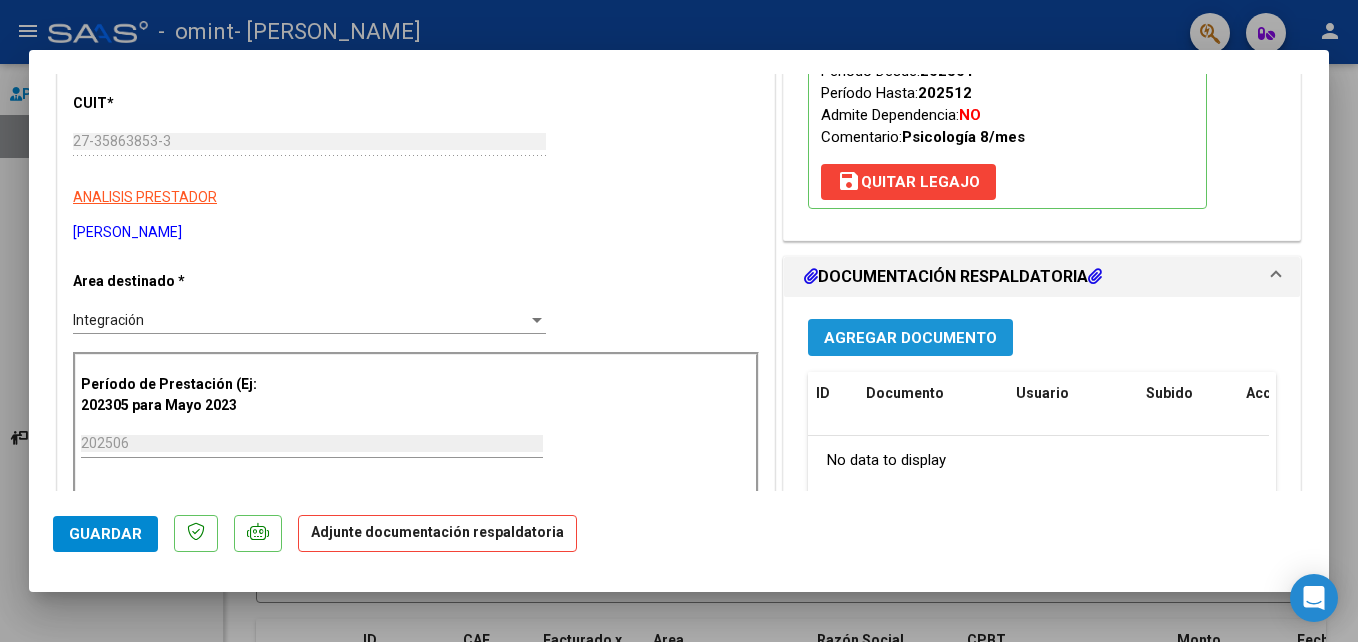 click on "Agregar Documento" at bounding box center (910, 338) 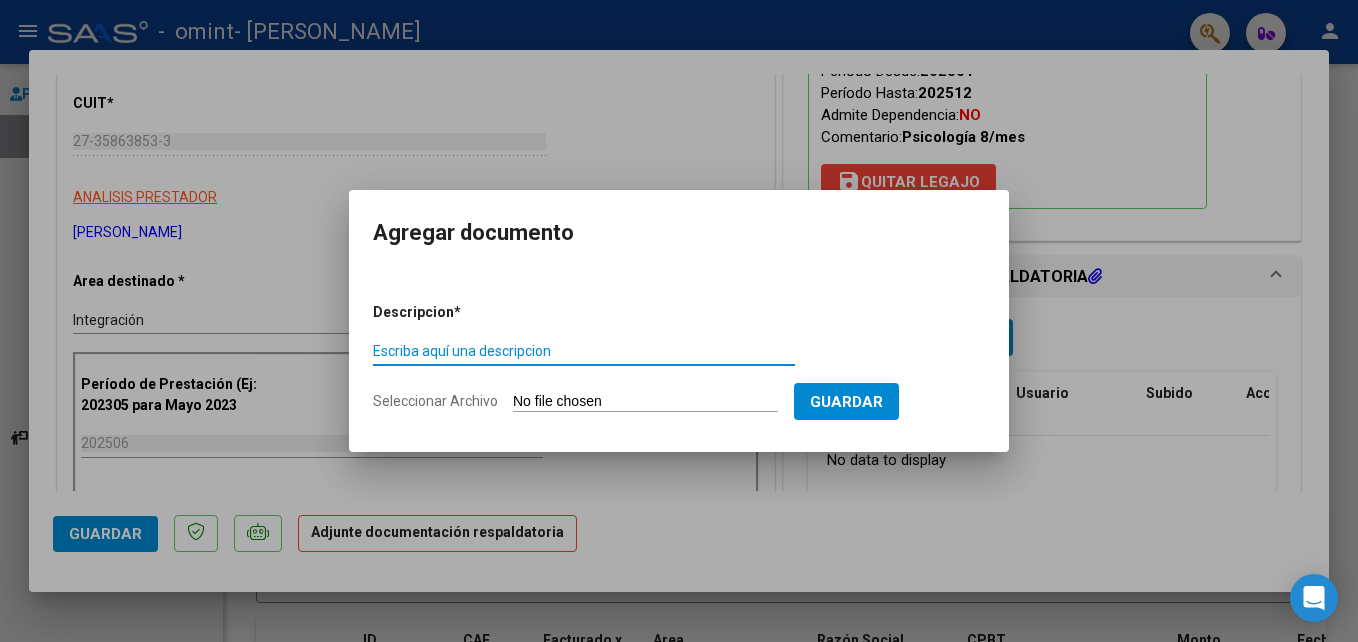 click on "Escriba aquí una descripcion" at bounding box center (584, 351) 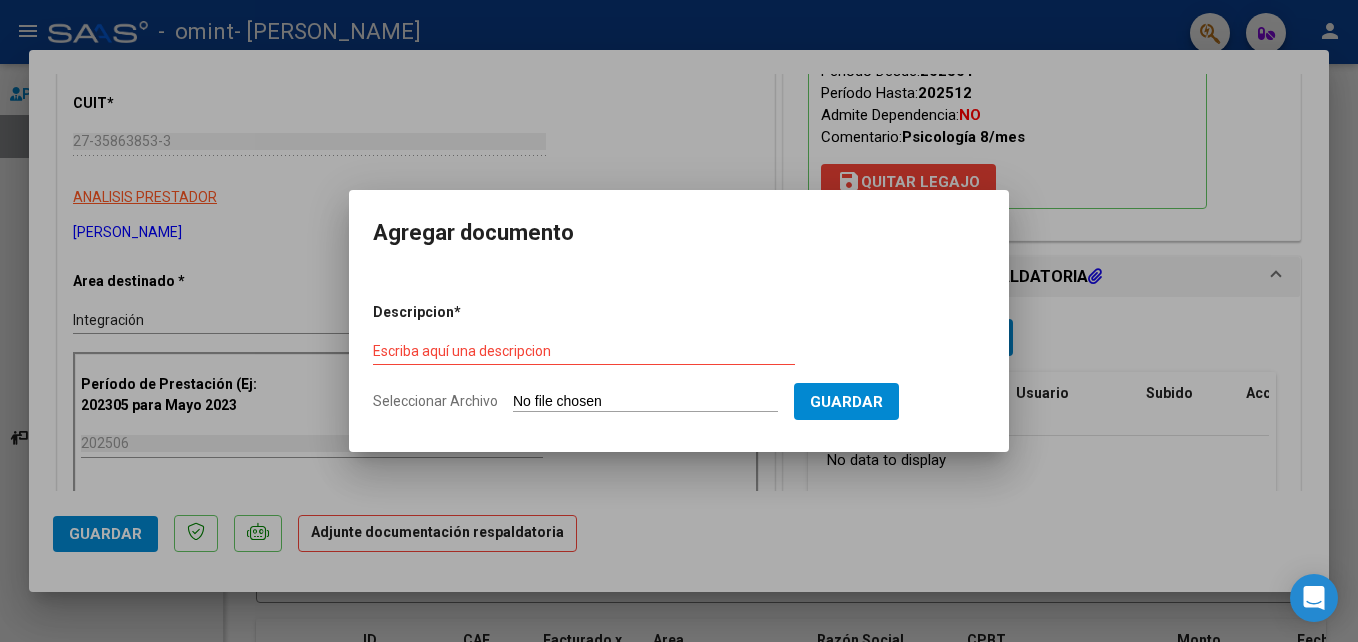 click on "Seleccionar Archivo" at bounding box center [645, 402] 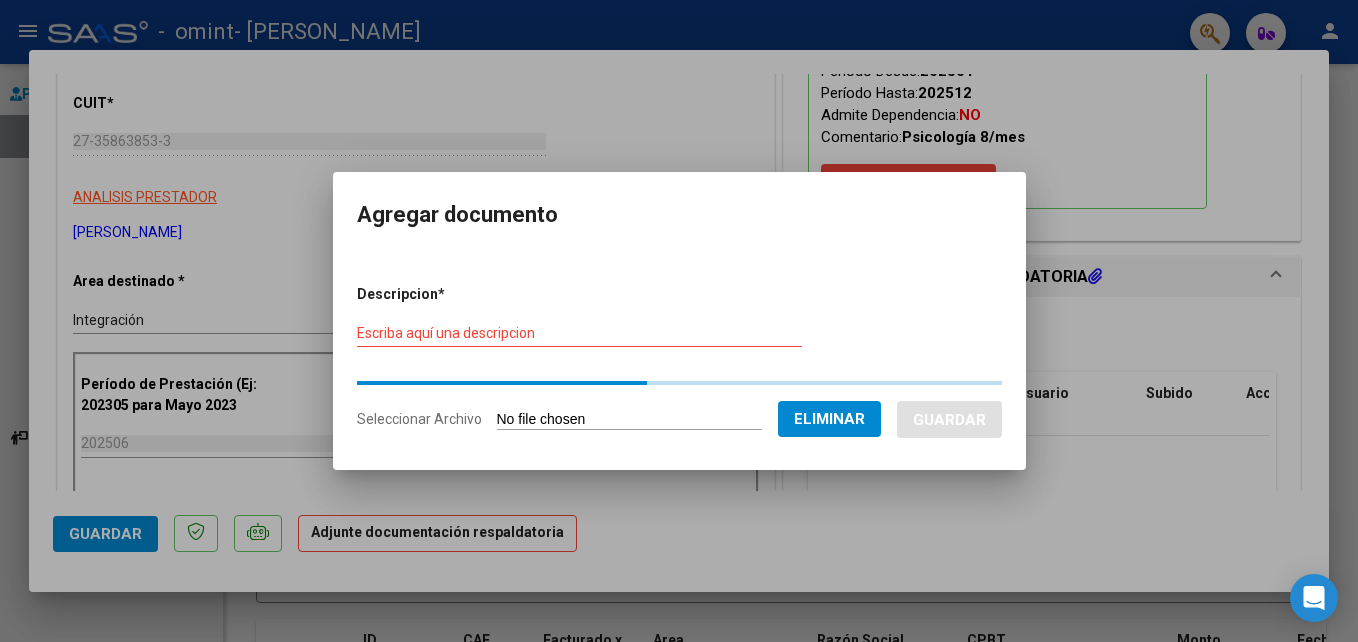 click on "Escriba aquí una descripcion" at bounding box center [579, 333] 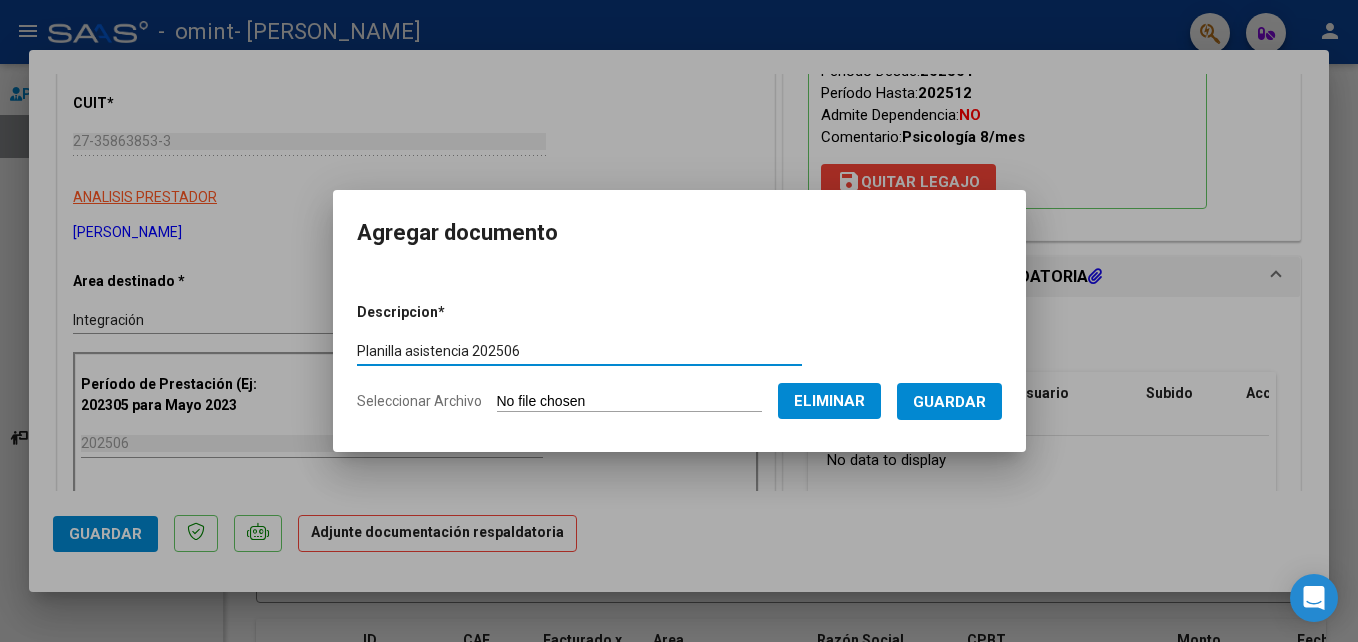 type on "Planilla asistencia 202506" 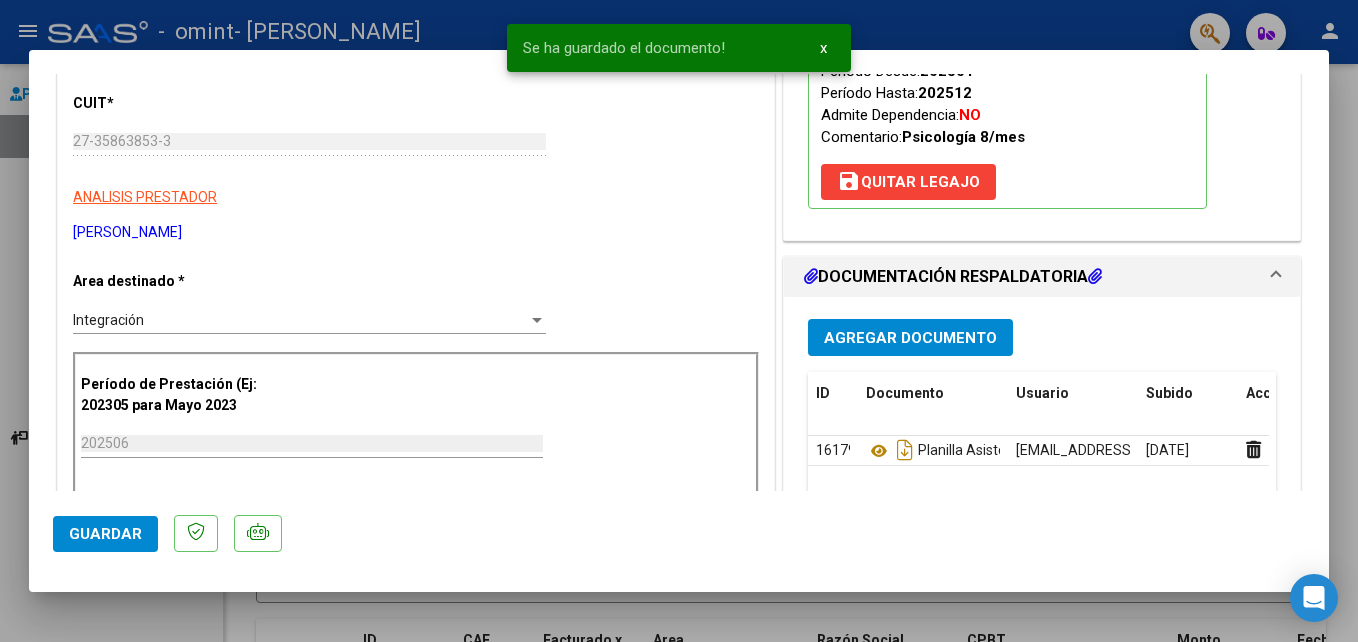drag, startPoint x: 1313, startPoint y: 193, endPoint x: 1323, endPoint y: 244, distance: 51.971146 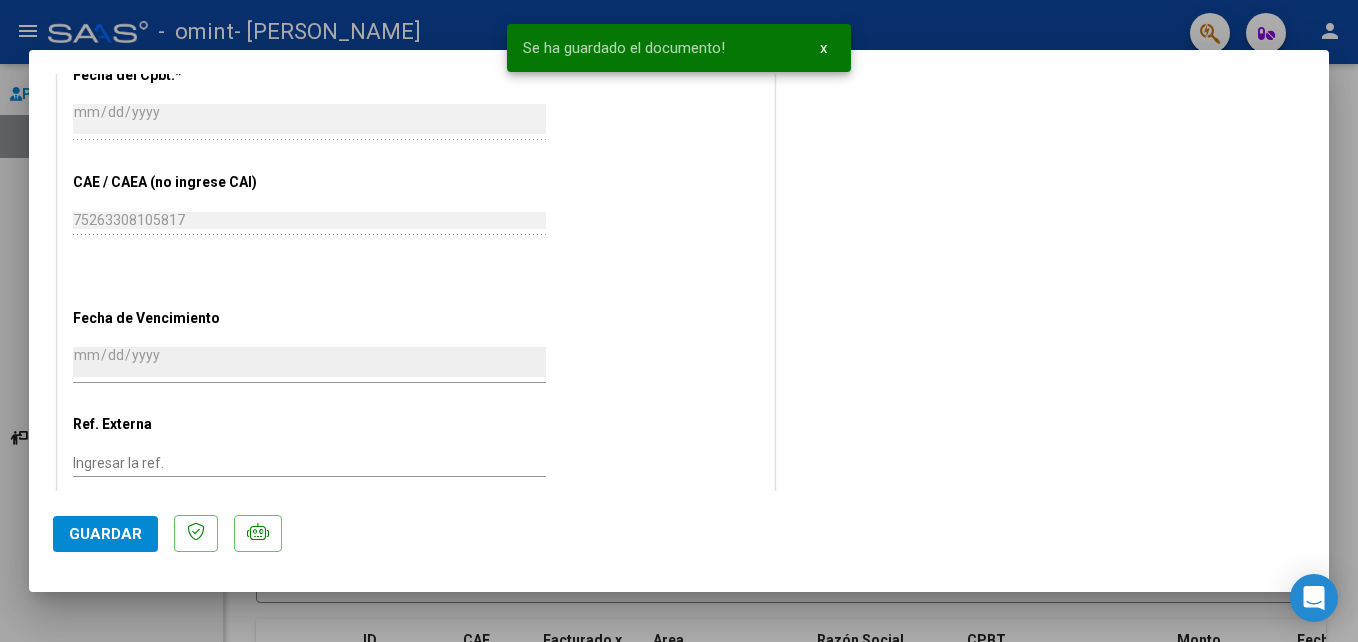 scroll, scrollTop: 1268, scrollLeft: 0, axis: vertical 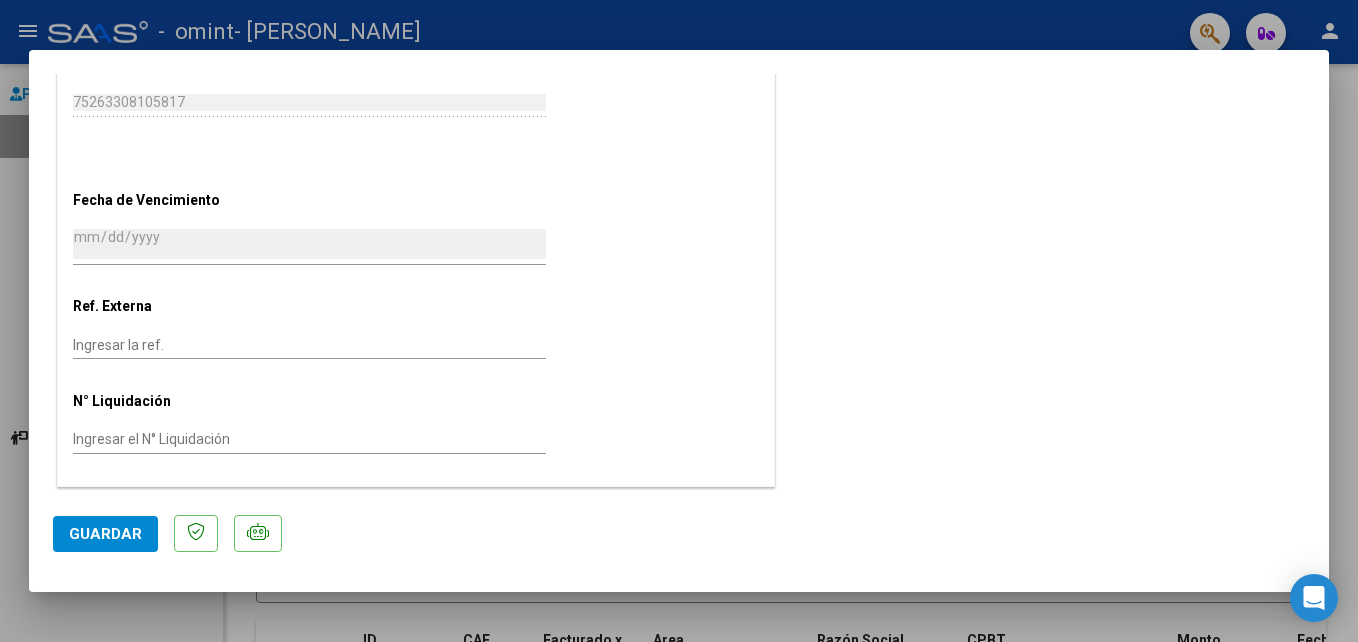 click on "Guardar" 